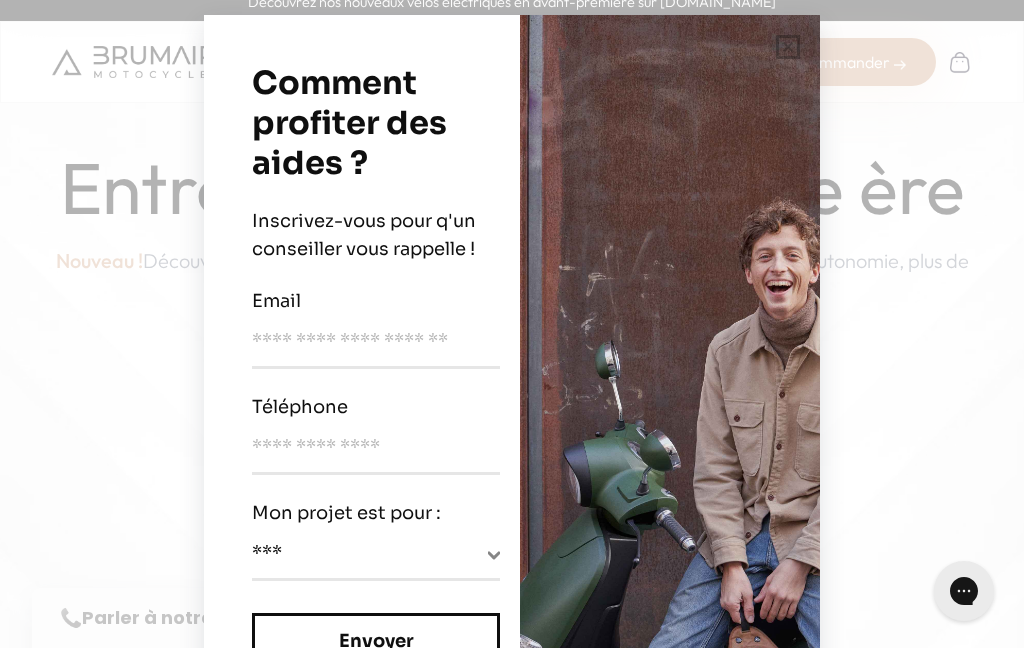 scroll, scrollTop: 0, scrollLeft: 0, axis: both 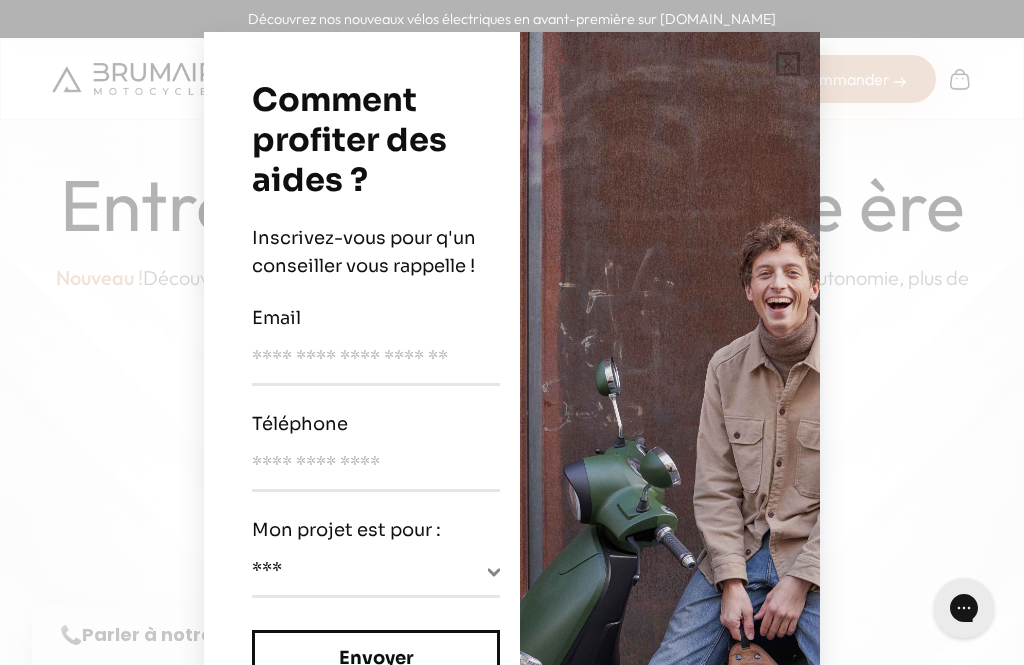 click on "**********" at bounding box center [512, 332] 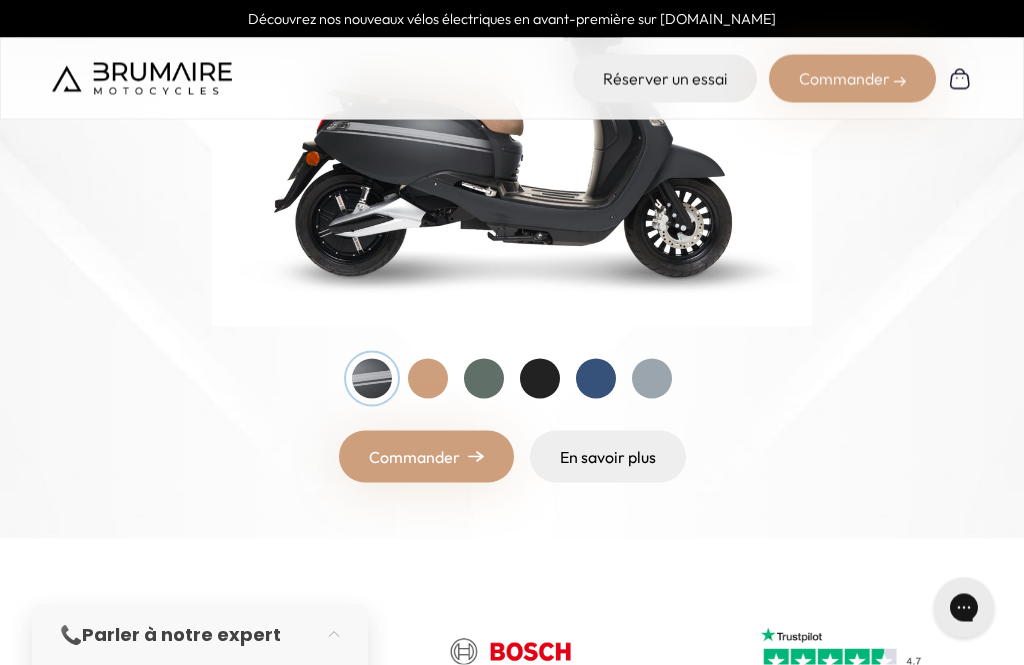 scroll, scrollTop: 421, scrollLeft: 0, axis: vertical 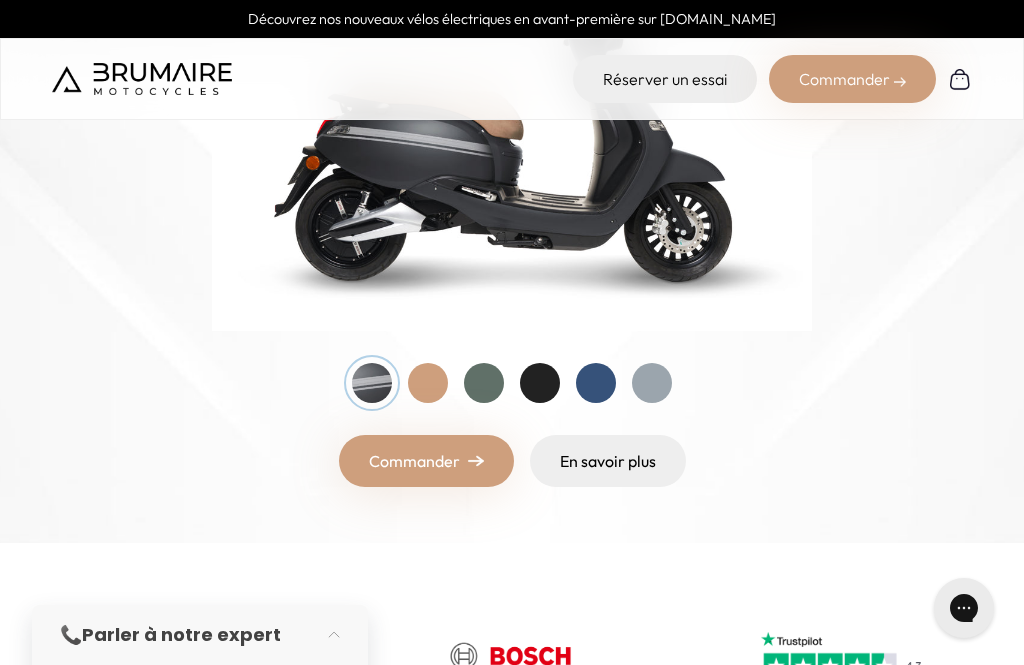 click at bounding box center (484, 383) 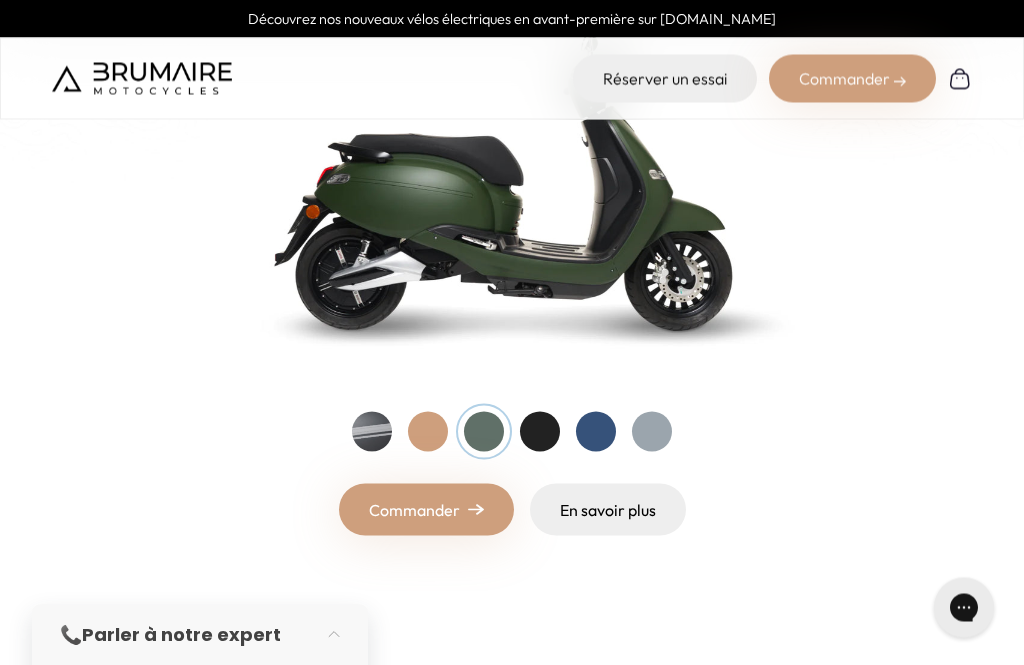 click at bounding box center [428, 432] 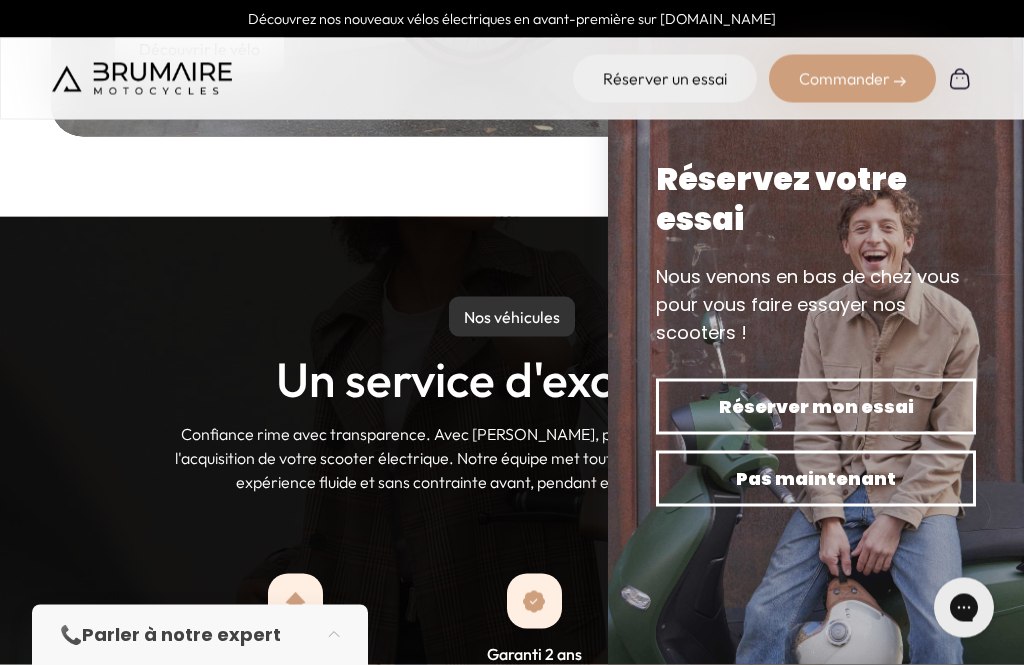 scroll, scrollTop: 1574, scrollLeft: 0, axis: vertical 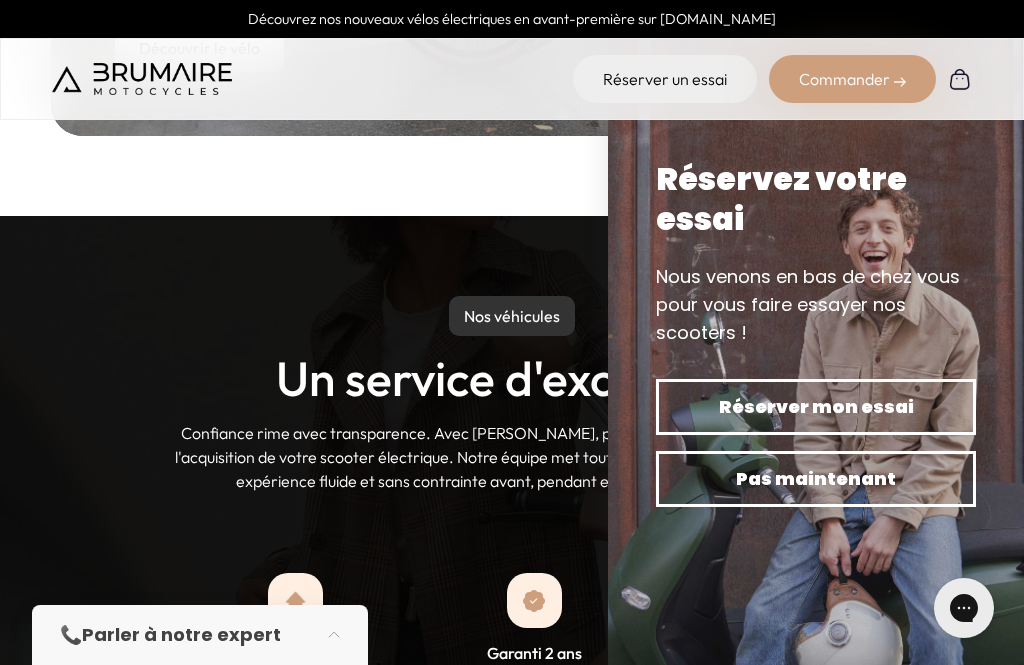 click on "Pas maintenant" at bounding box center [816, 479] 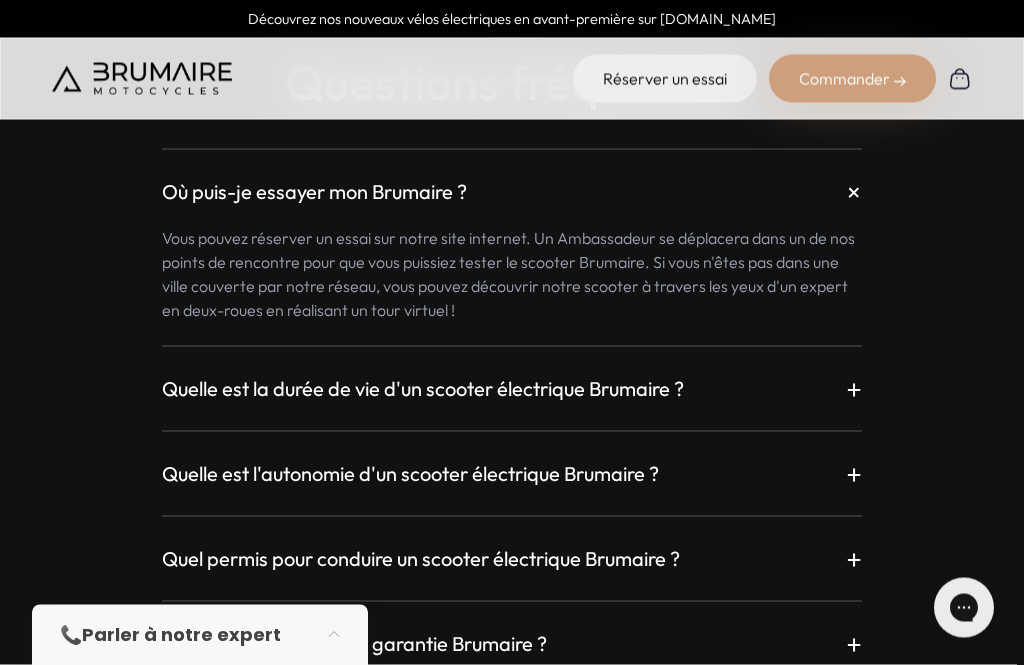 scroll, scrollTop: 5333, scrollLeft: 0, axis: vertical 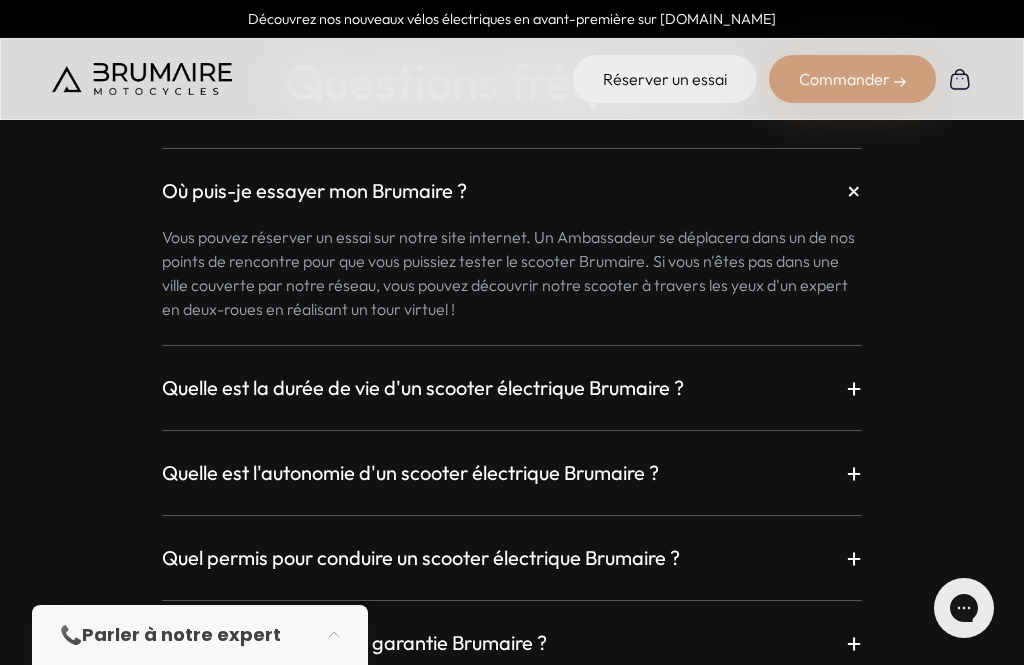 click on "+" at bounding box center (854, 388) 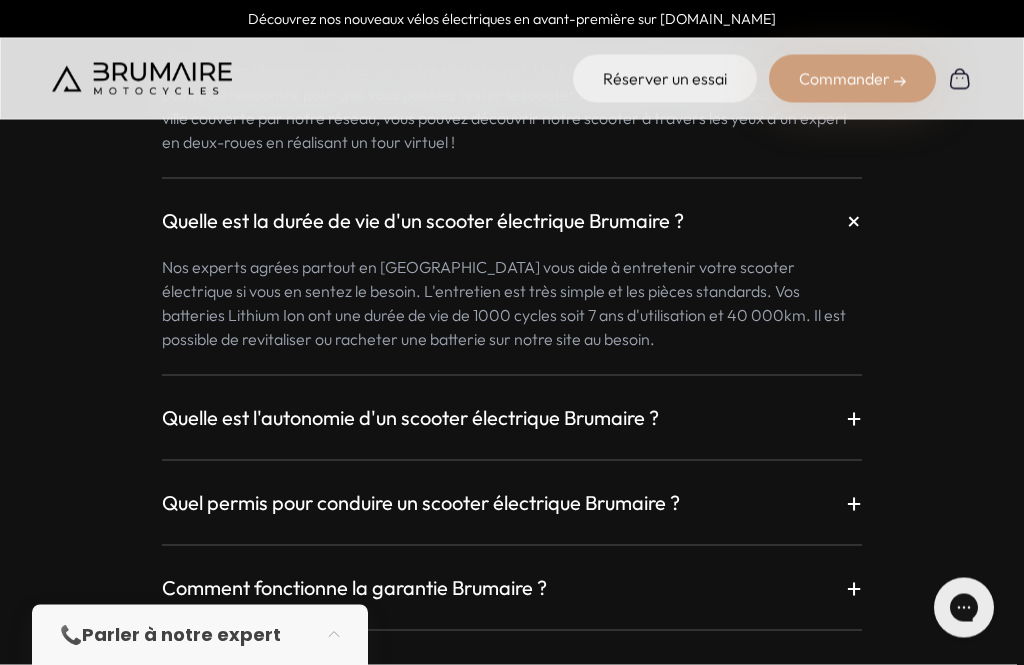 scroll, scrollTop: 5501, scrollLeft: 0, axis: vertical 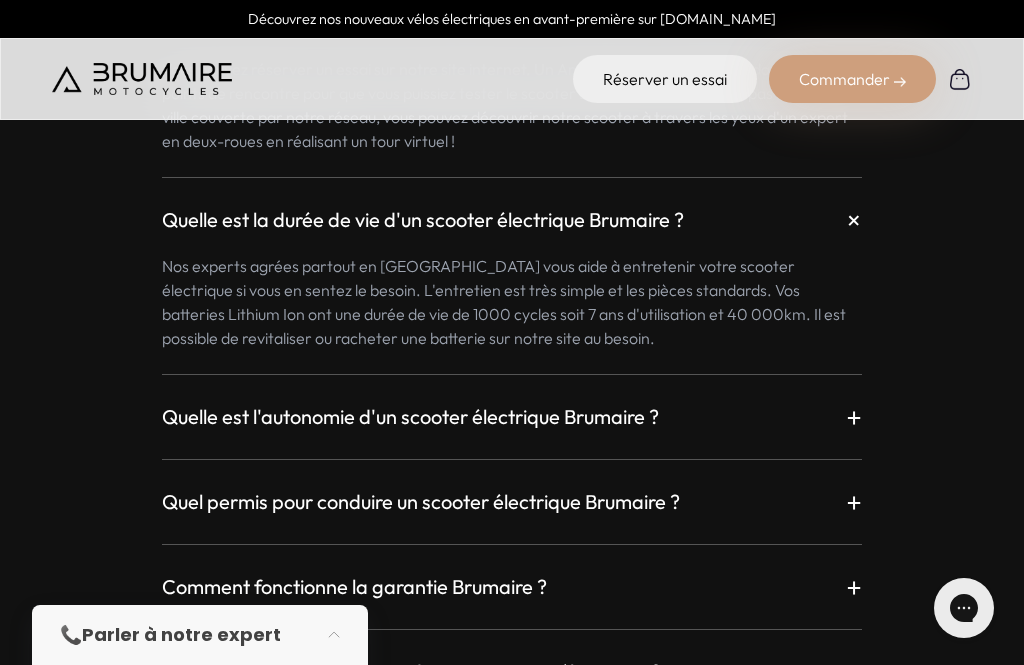 click on "+" at bounding box center (854, 417) 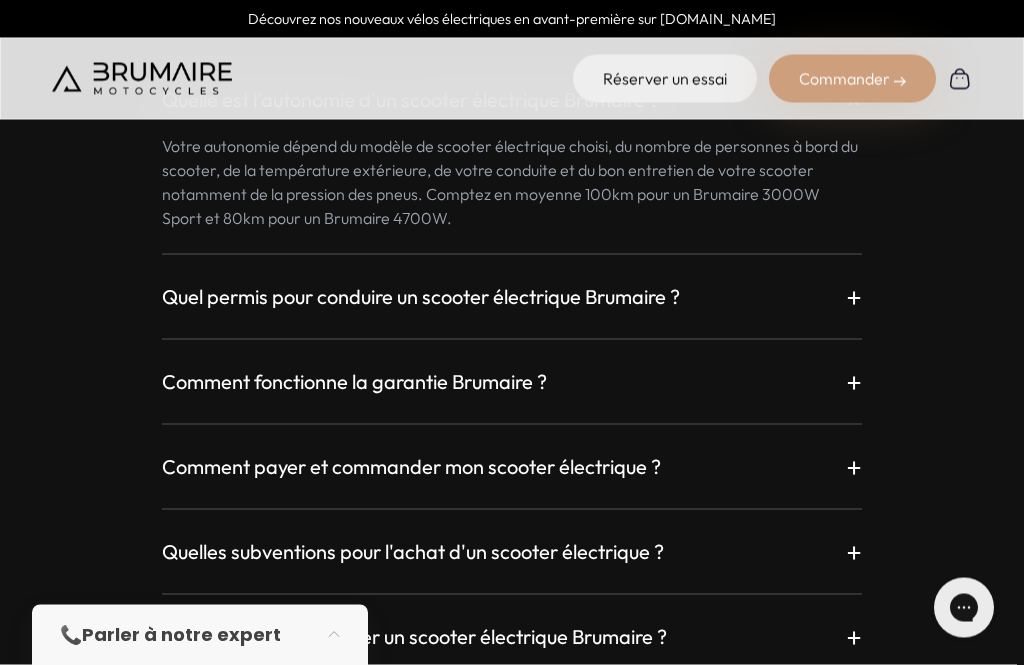 scroll, scrollTop: 5819, scrollLeft: 0, axis: vertical 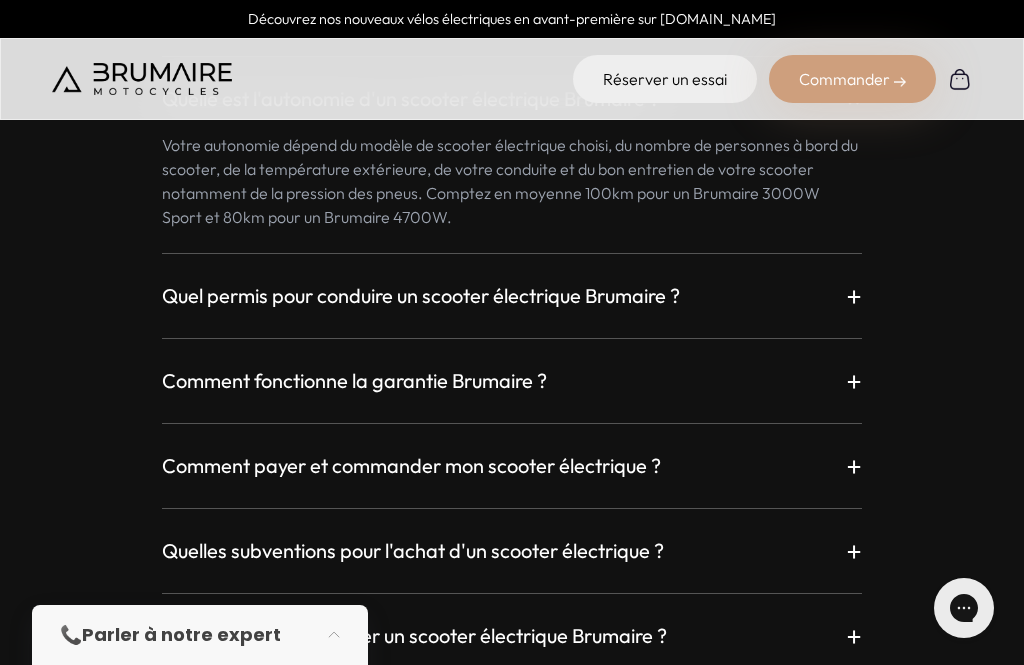 click on "+" at bounding box center (854, 381) 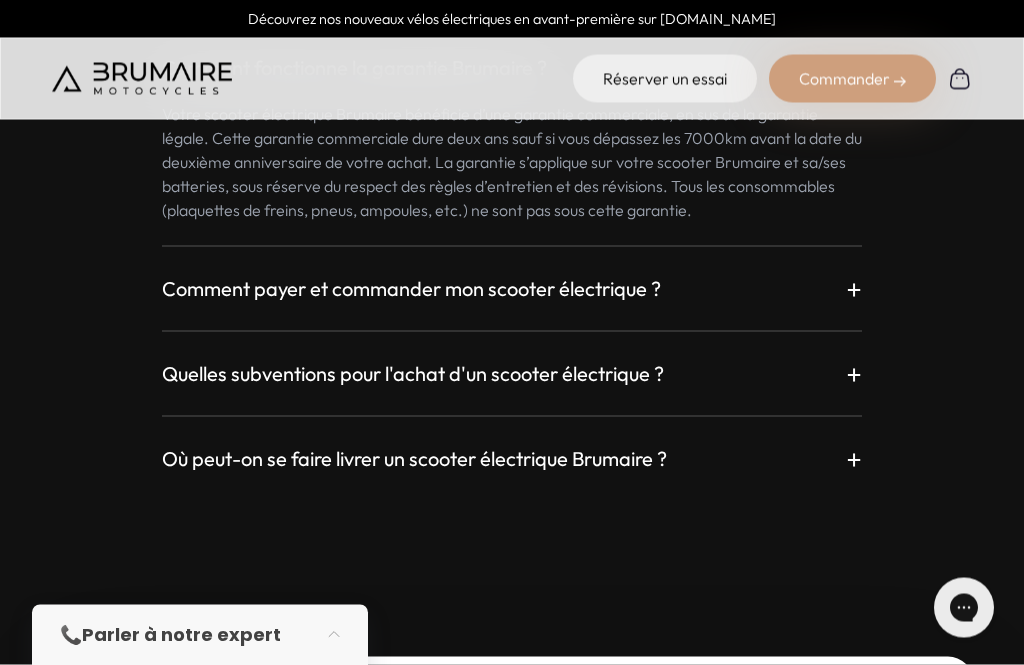 scroll, scrollTop: 6133, scrollLeft: 0, axis: vertical 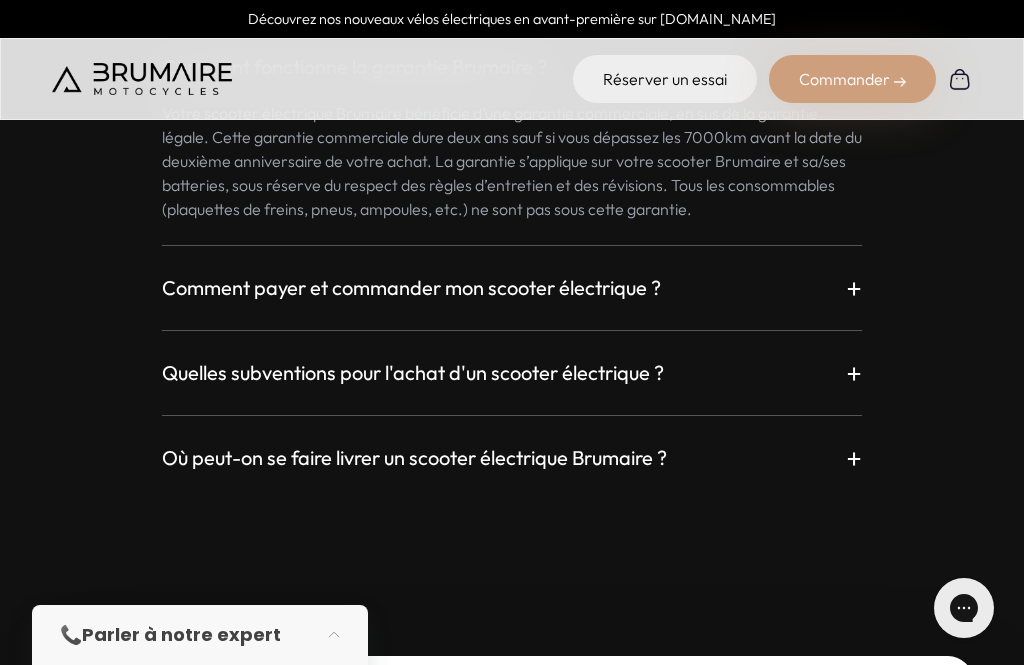 click on "+" at bounding box center [854, 288] 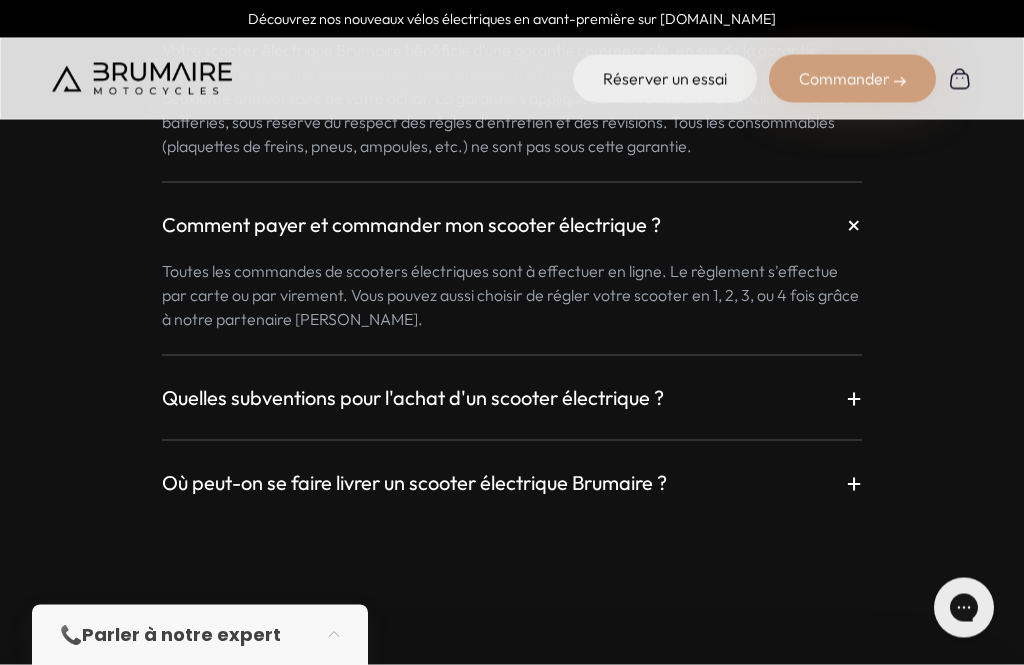 scroll, scrollTop: 6198, scrollLeft: 0, axis: vertical 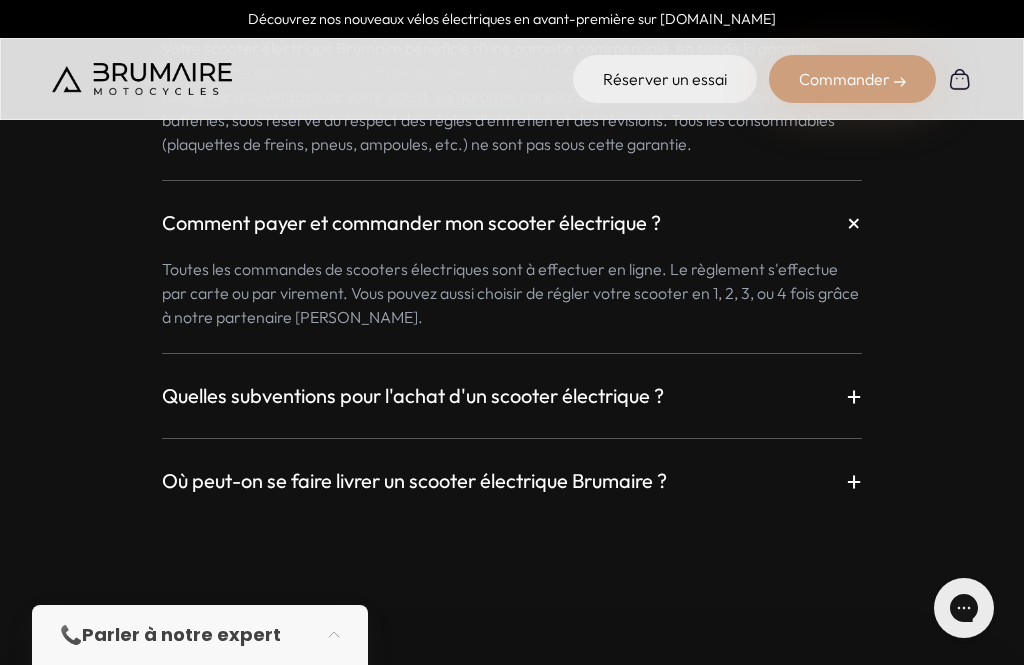 click on "+" at bounding box center (854, 396) 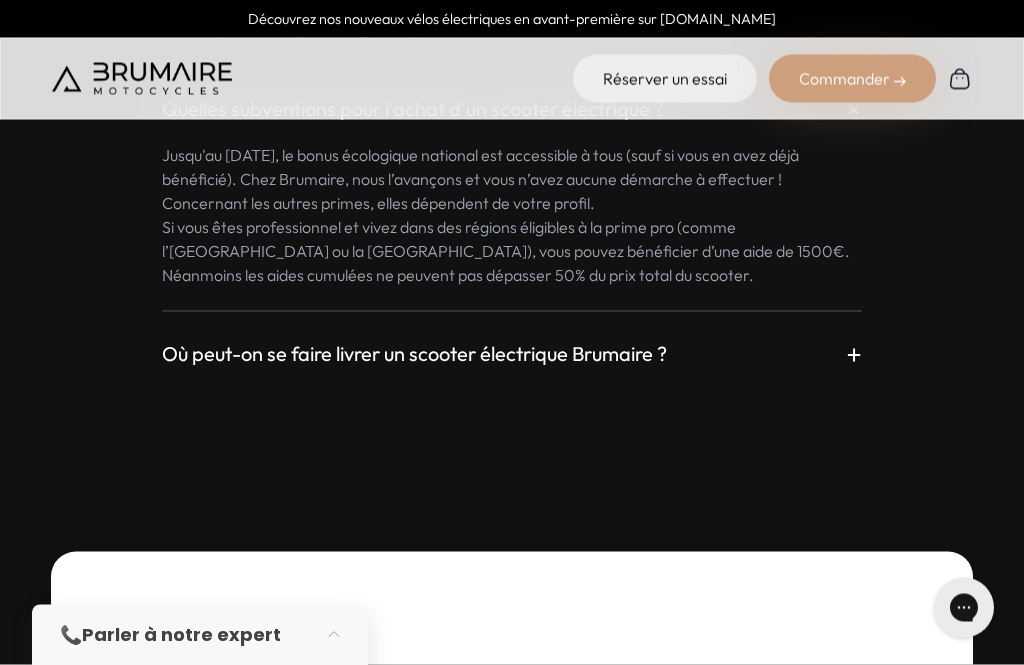 scroll, scrollTop: 6491, scrollLeft: 0, axis: vertical 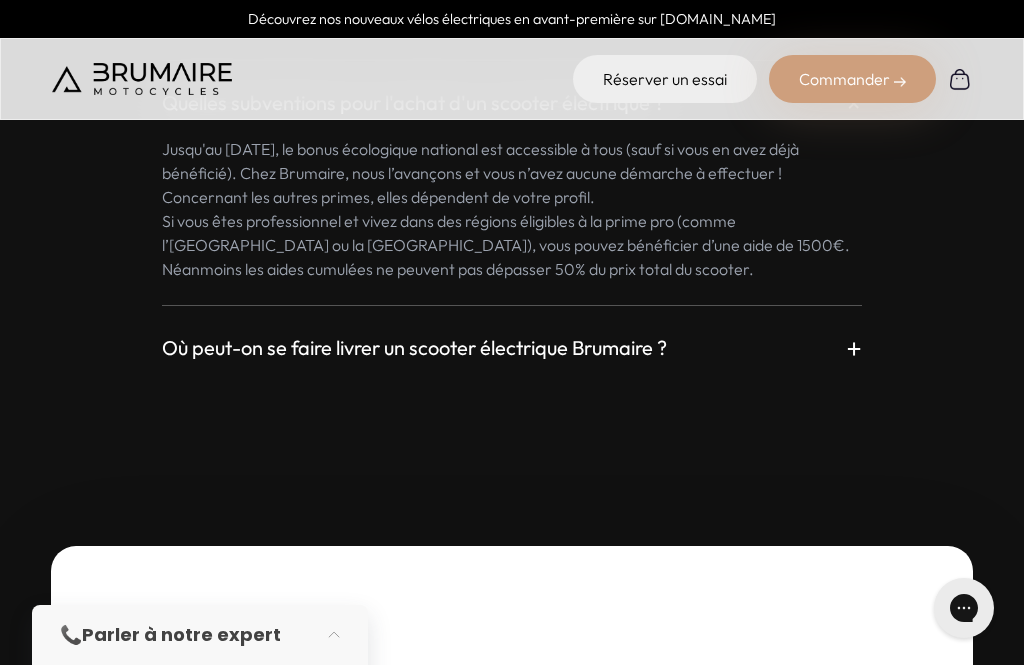 click on "+" at bounding box center [854, 348] 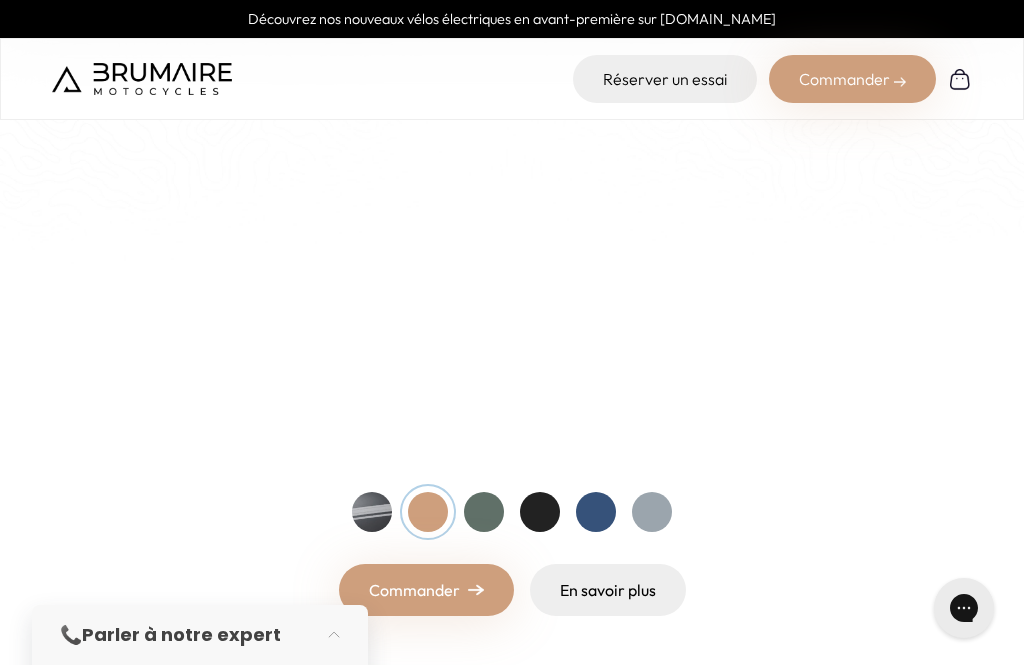 scroll, scrollTop: 300, scrollLeft: 0, axis: vertical 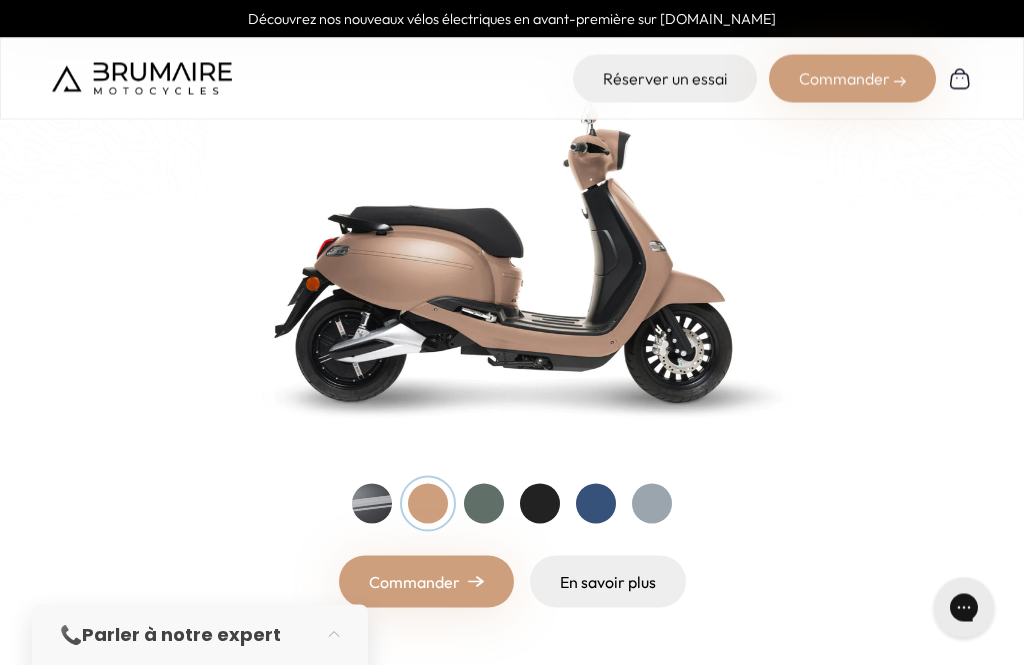 click on "Commander" at bounding box center (426, 582) 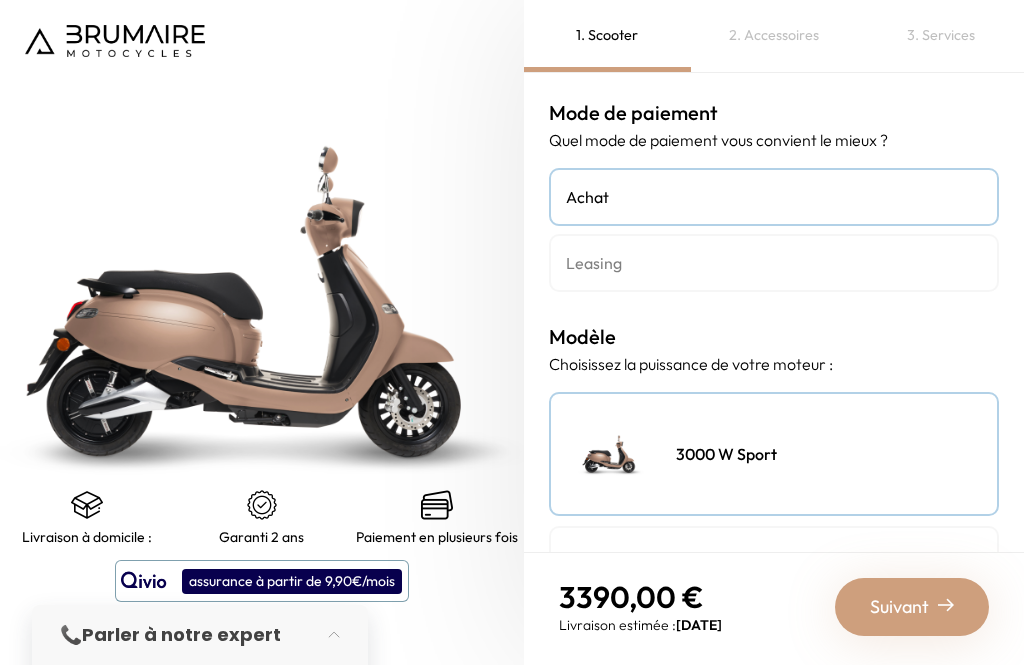 scroll, scrollTop: 0, scrollLeft: 0, axis: both 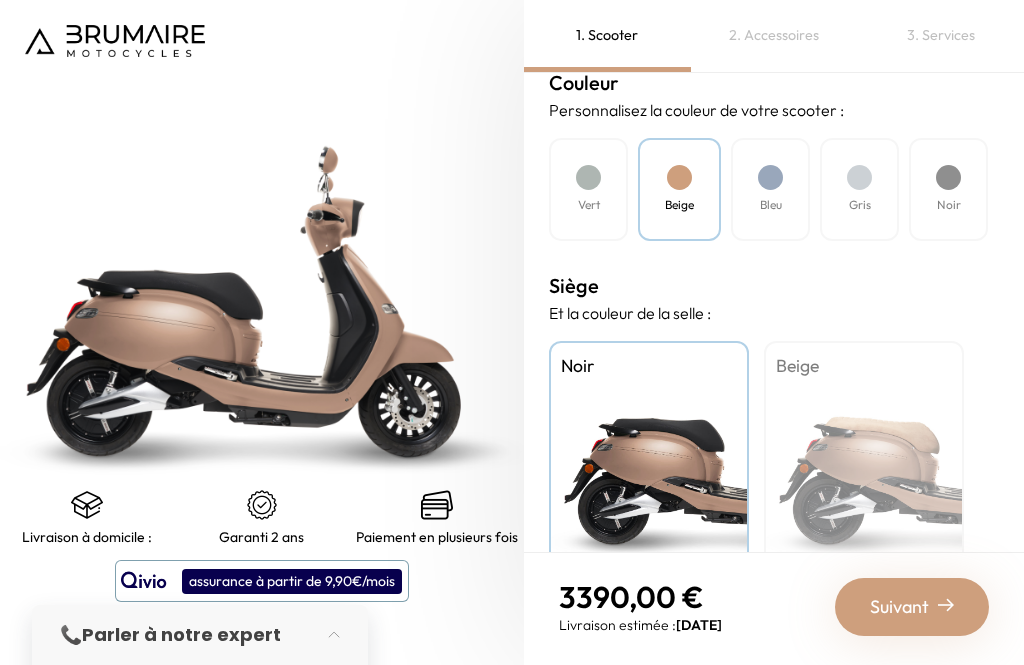 click on "Beige" at bounding box center (864, 466) 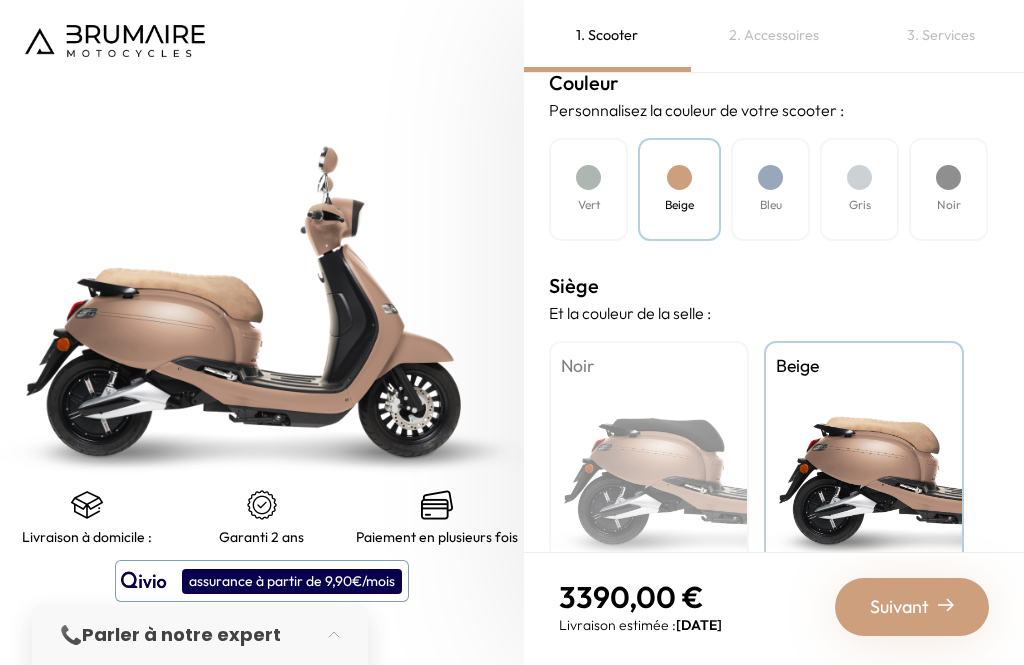 click on "Bleu" at bounding box center [770, 189] 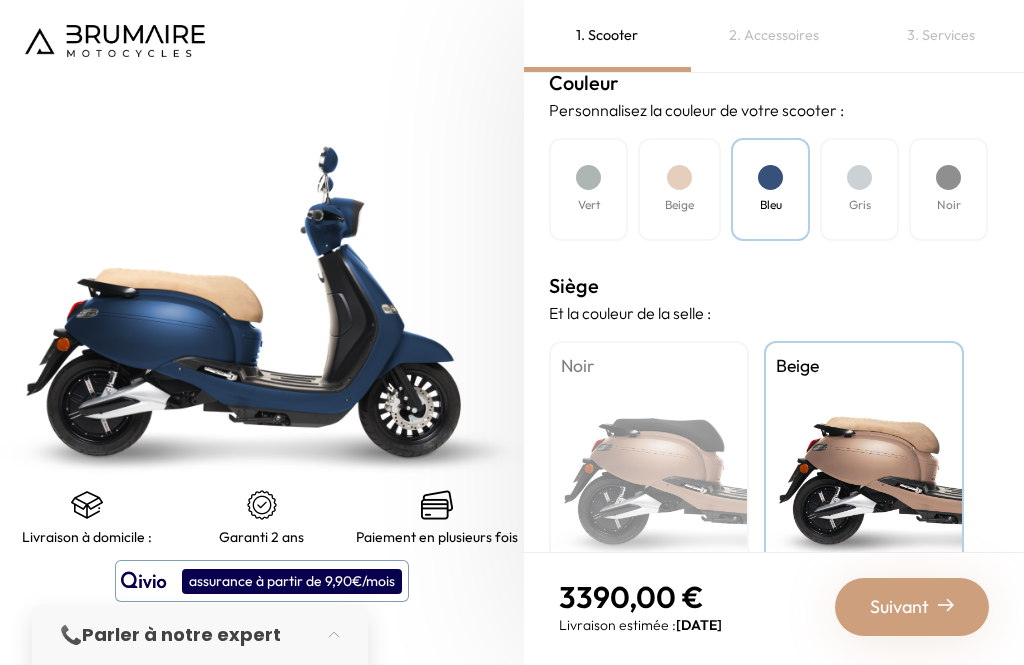 click on "Vert" at bounding box center [588, 189] 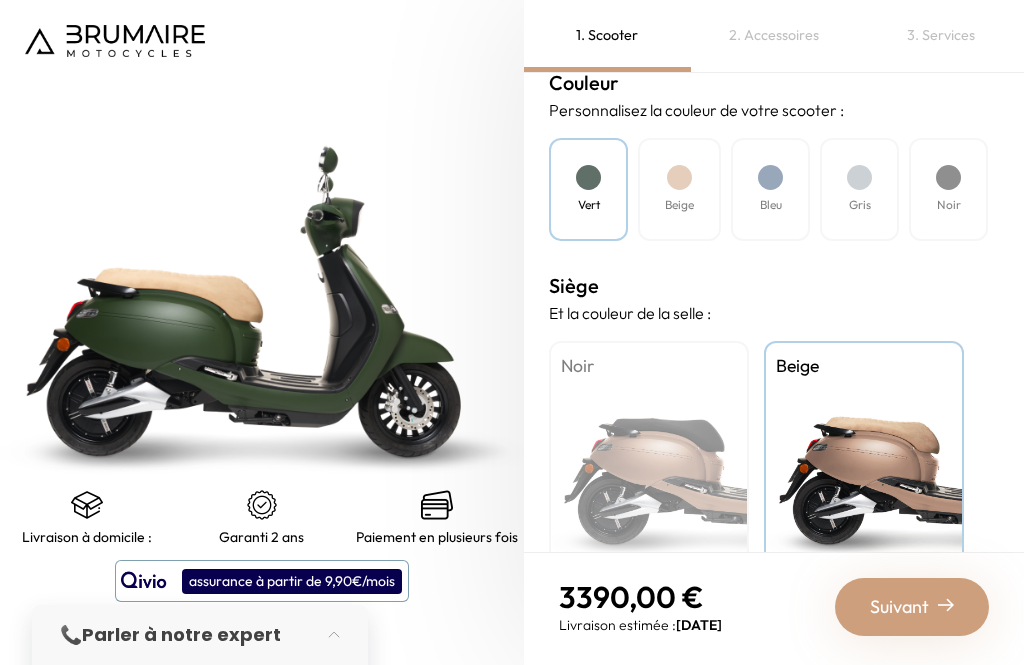 click on "Noir" at bounding box center (649, 466) 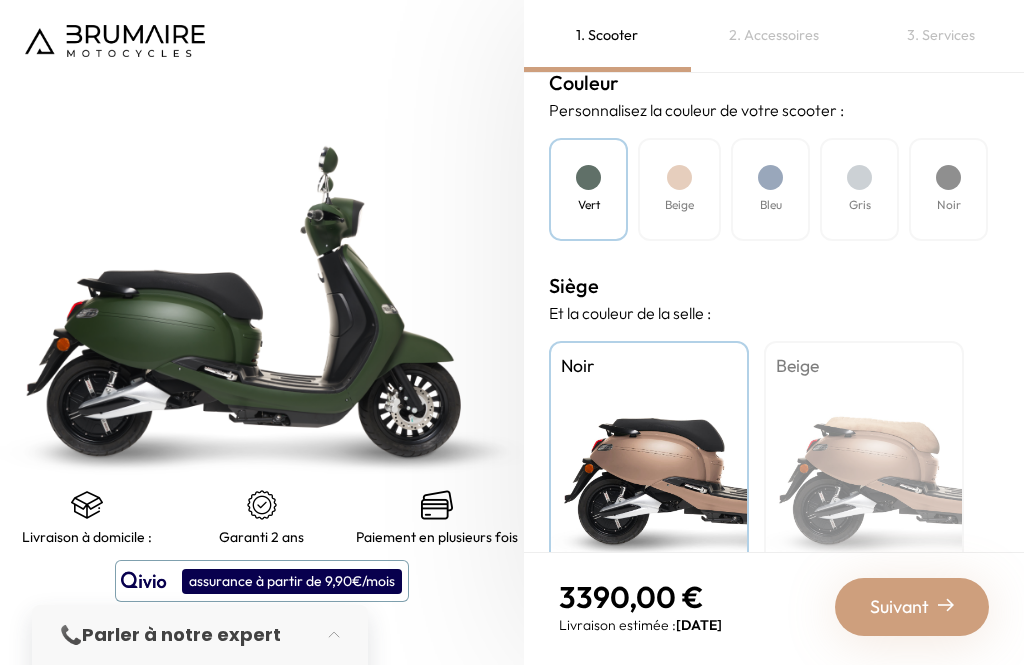 click on "Beige" at bounding box center (679, 189) 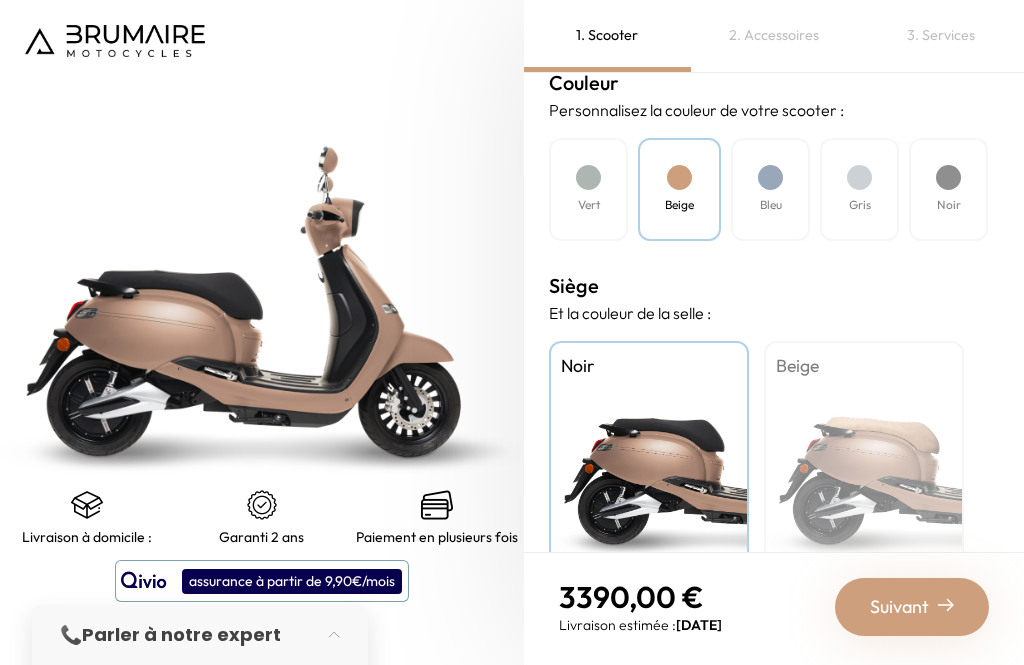 click on "Beige" at bounding box center (864, 466) 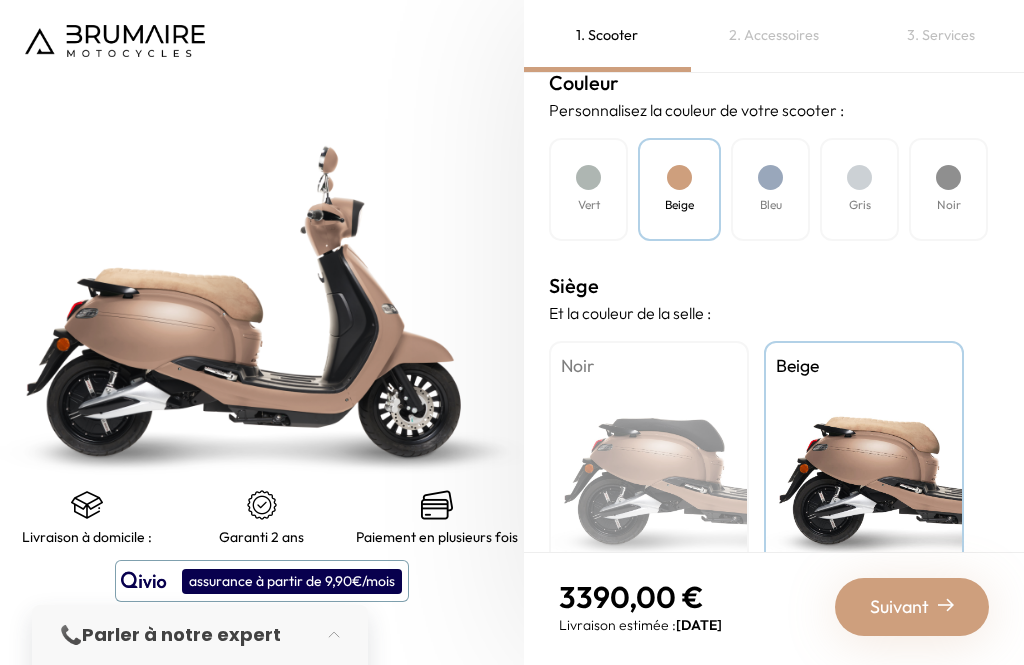 scroll, scrollTop: 64, scrollLeft: 0, axis: vertical 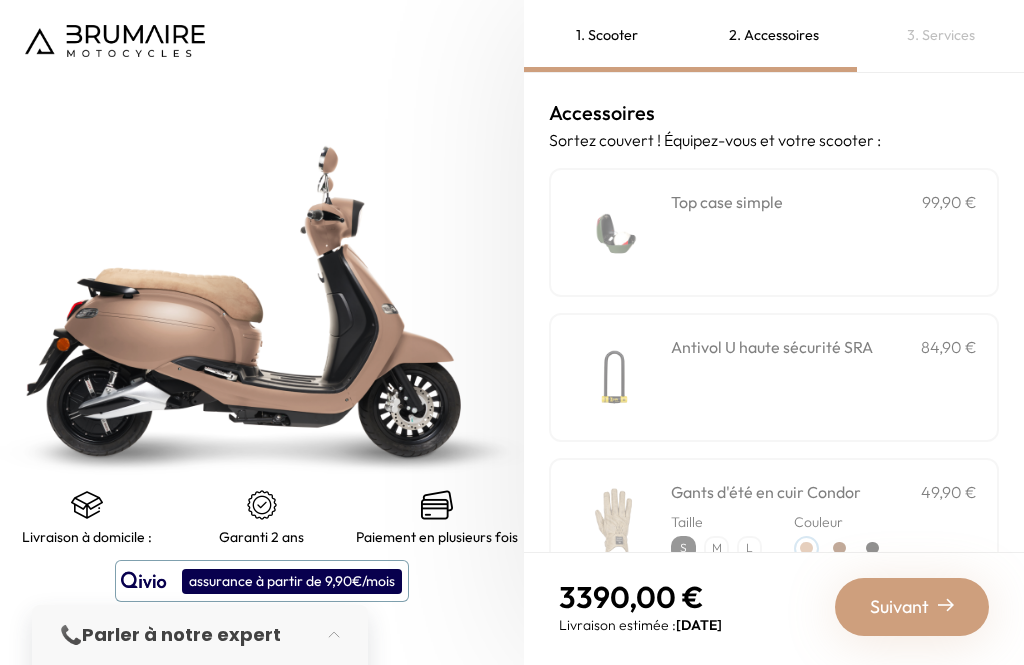 click on "**********" at bounding box center (824, 232) 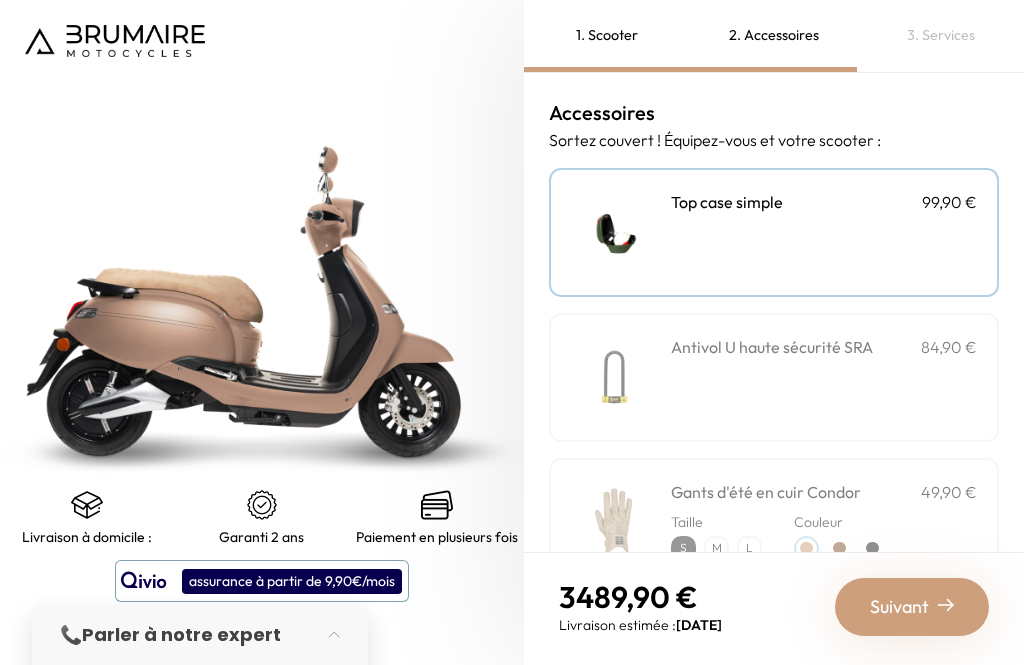 click on "Antivol U haute sécurité SRA
84,90 €" at bounding box center [824, 377] 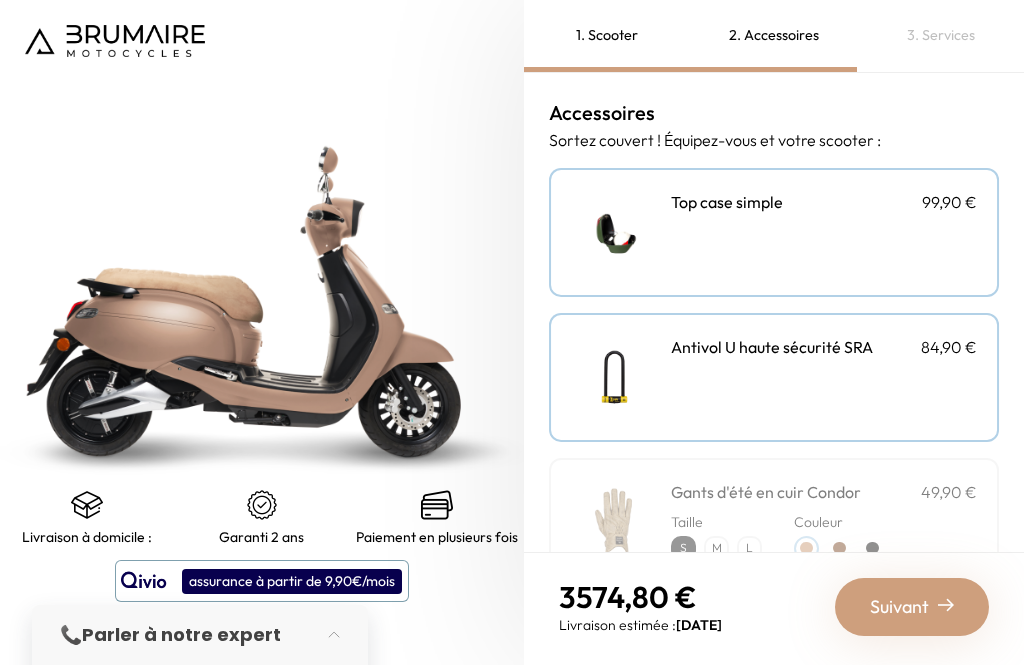 click on "Taille
S
M
L
Couleur" at bounding box center [824, 532] 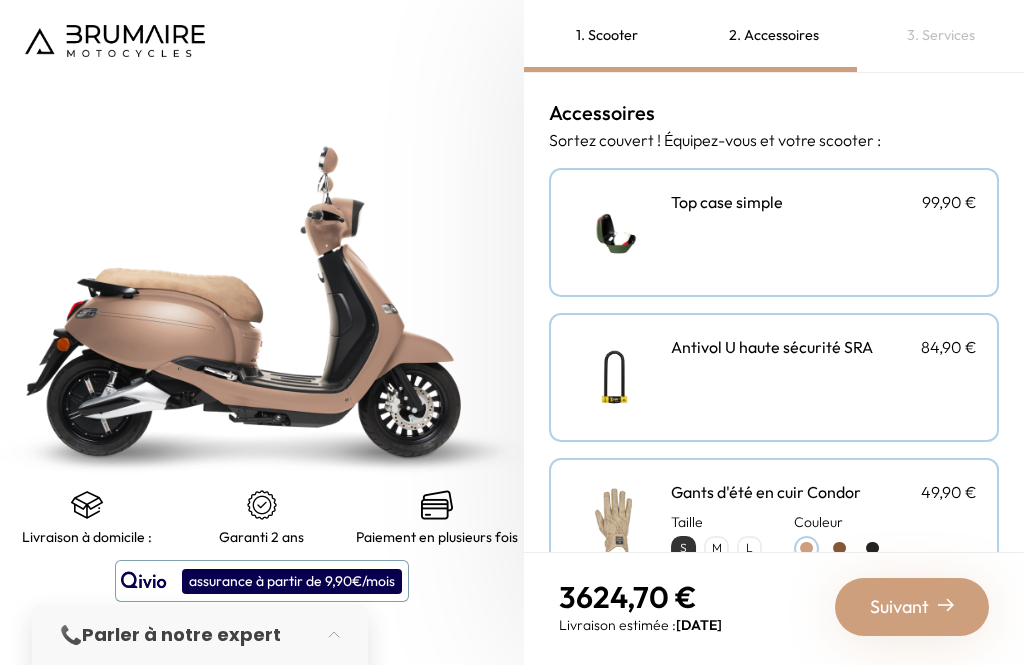 click on "Taille
S
M
L" at bounding box center (716, 532) 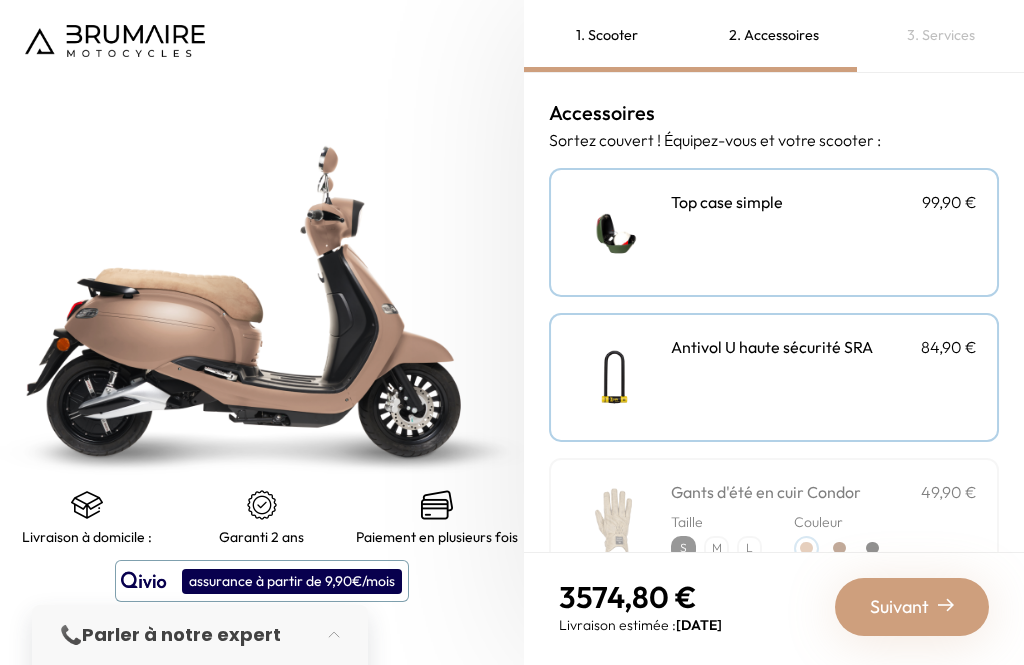 click on "Taille
S
M
L" at bounding box center (716, 532) 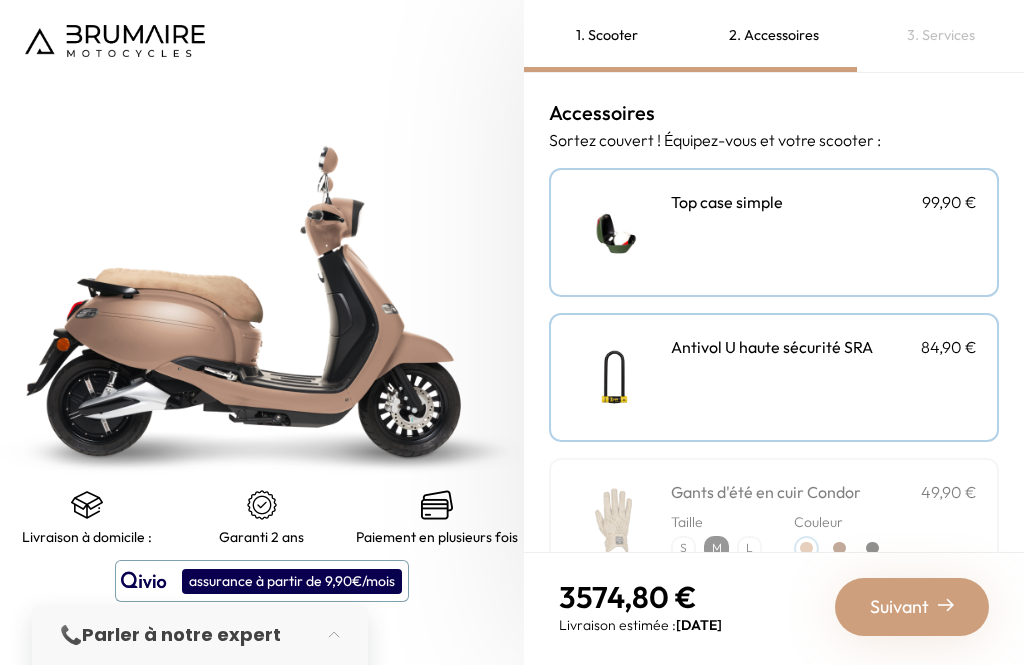 click on "Couleur" at bounding box center (839, 522) 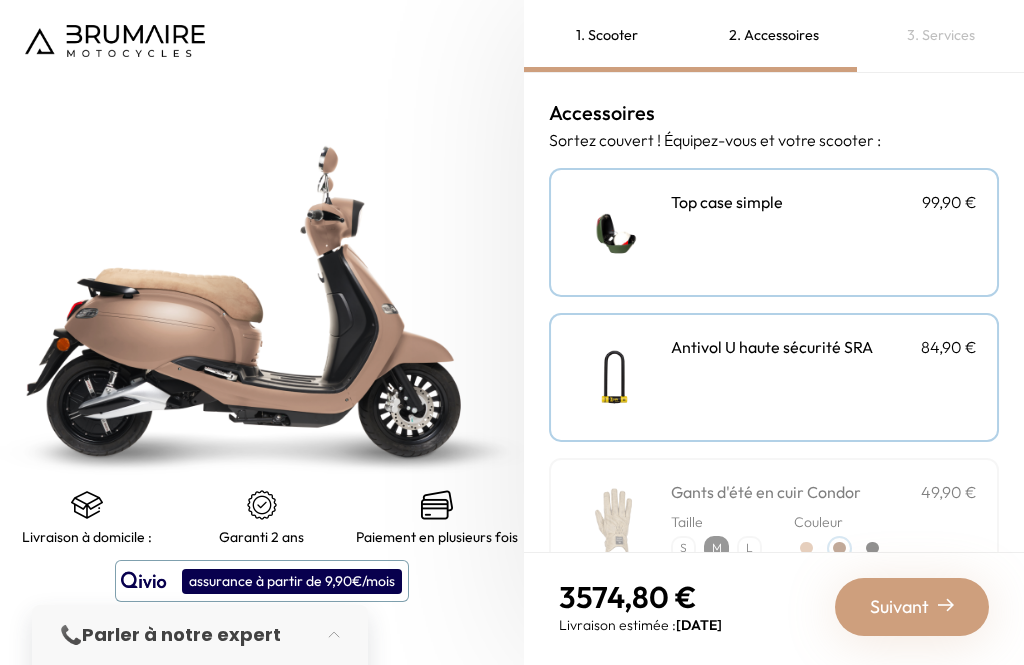 click at bounding box center [806, 548] 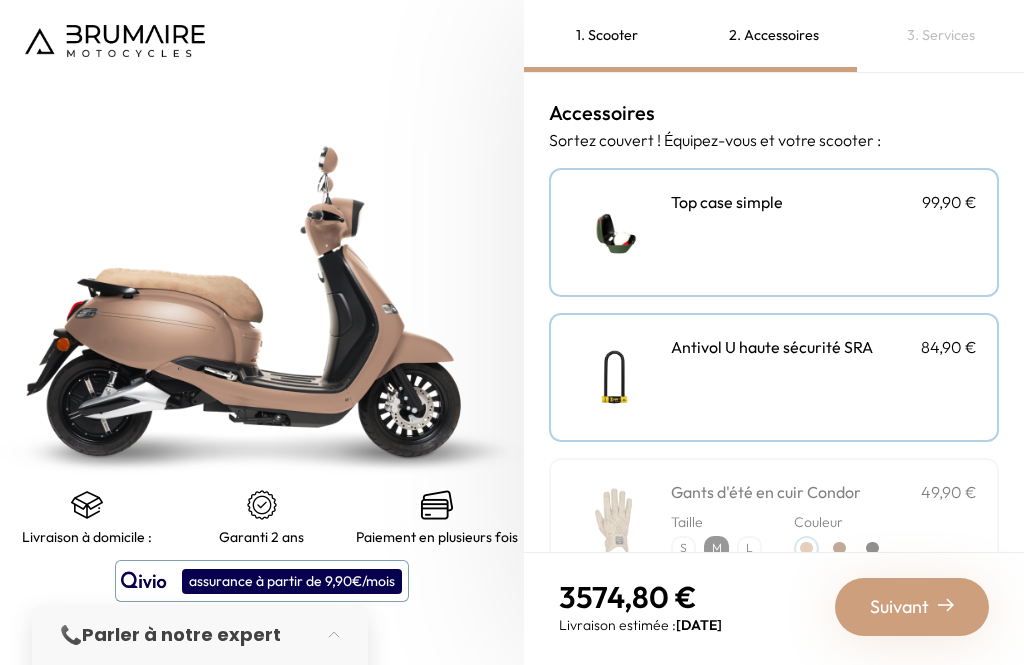 click on "Couleur" at bounding box center (839, 532) 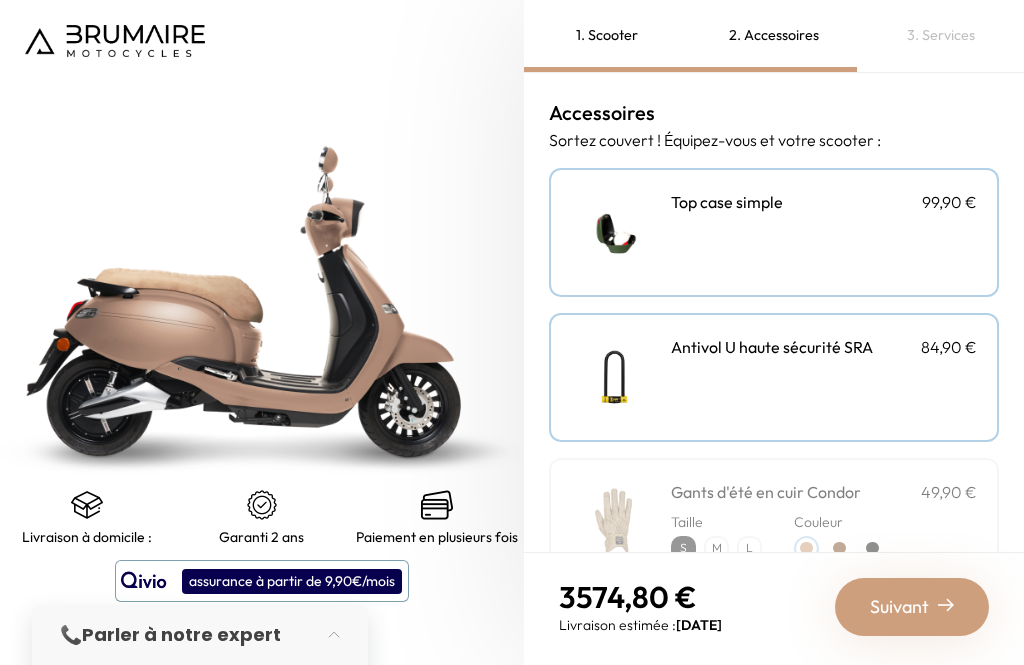 click on "Couleur" at bounding box center [839, 522] 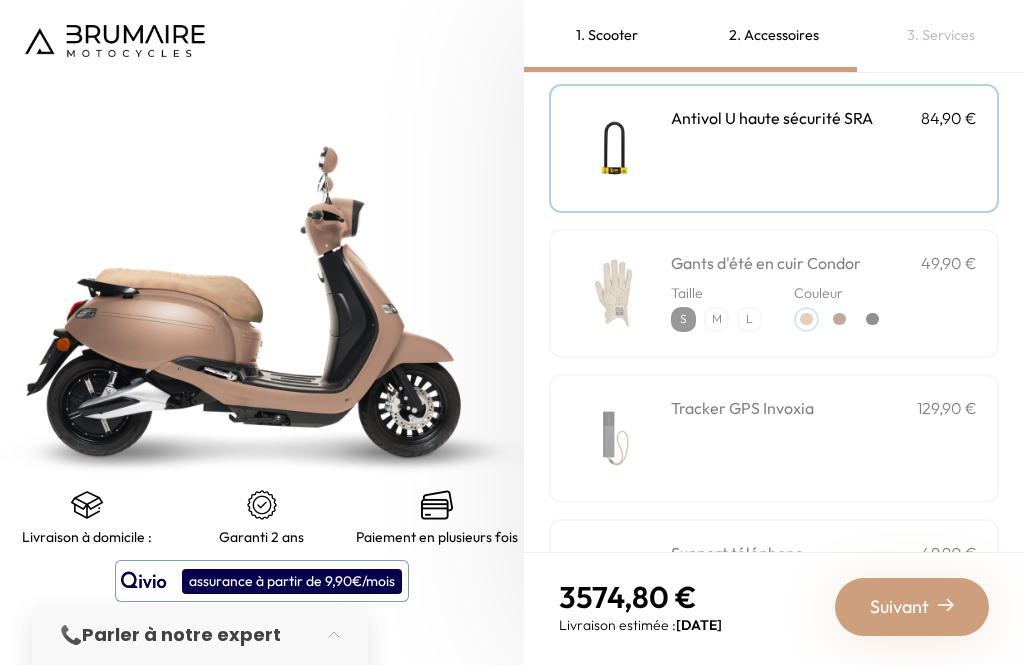 scroll, scrollTop: 202, scrollLeft: 0, axis: vertical 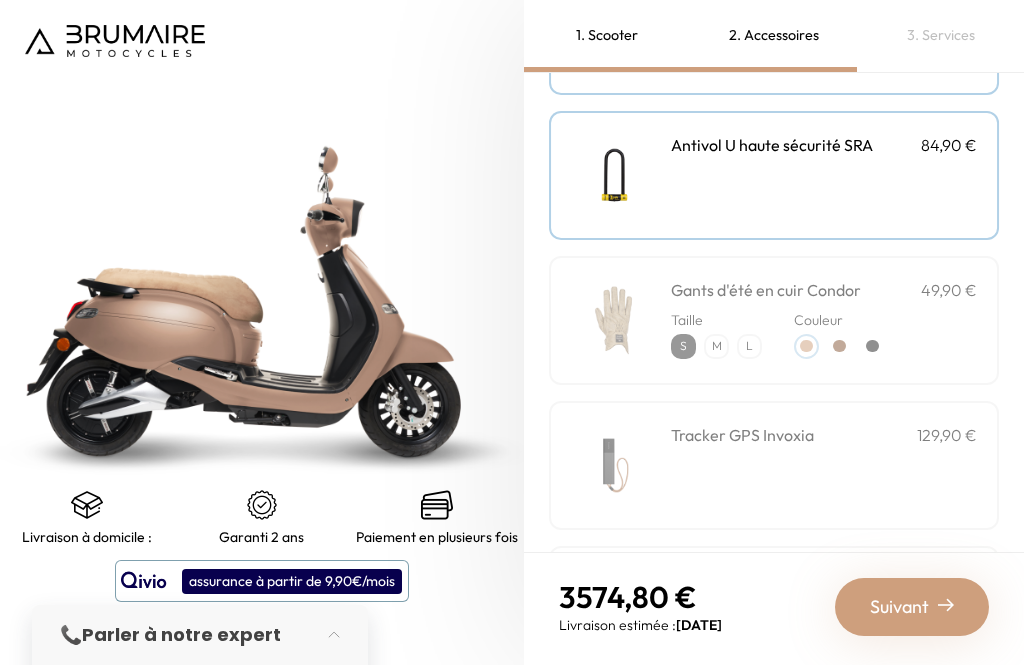 click on "Tracker GPS Invoxia
129,90 €" at bounding box center [824, 465] 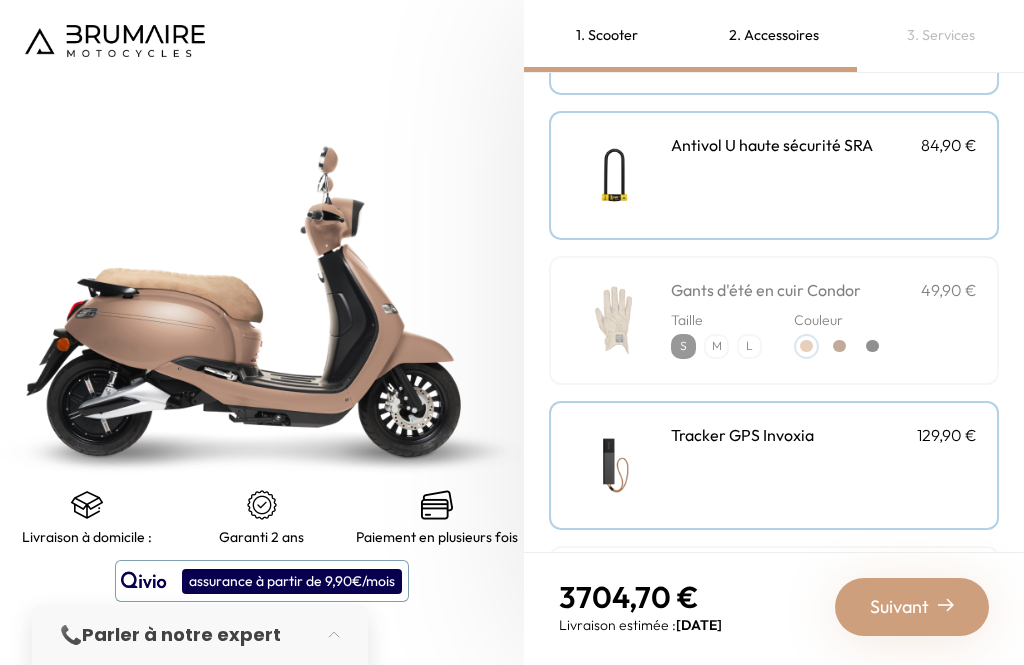 click at bounding box center [839, 346] 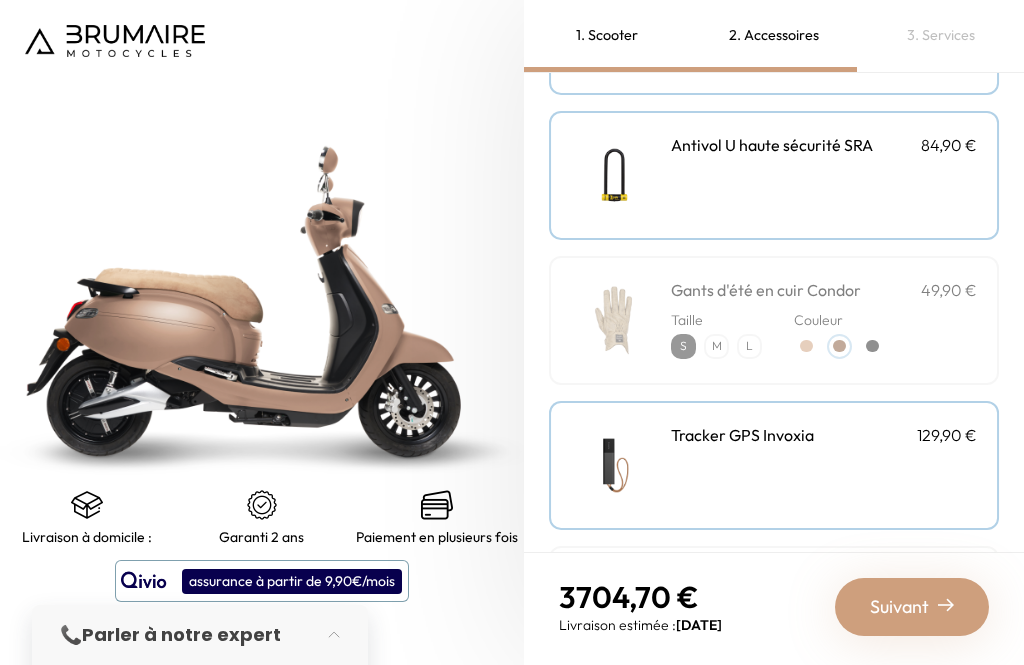 click at bounding box center (806, 346) 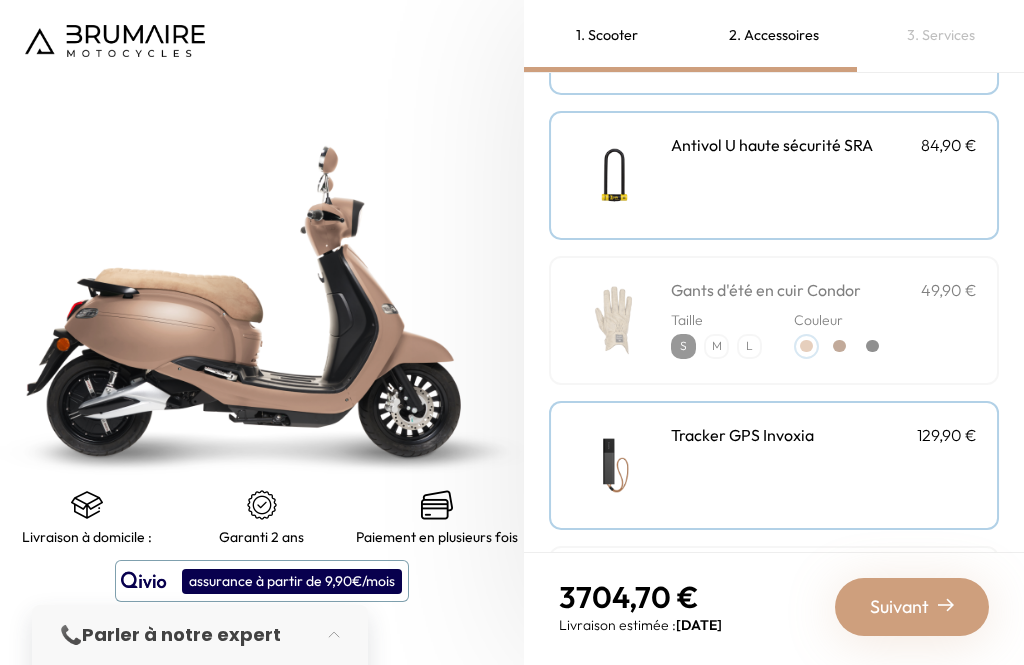 click at bounding box center [806, 346] 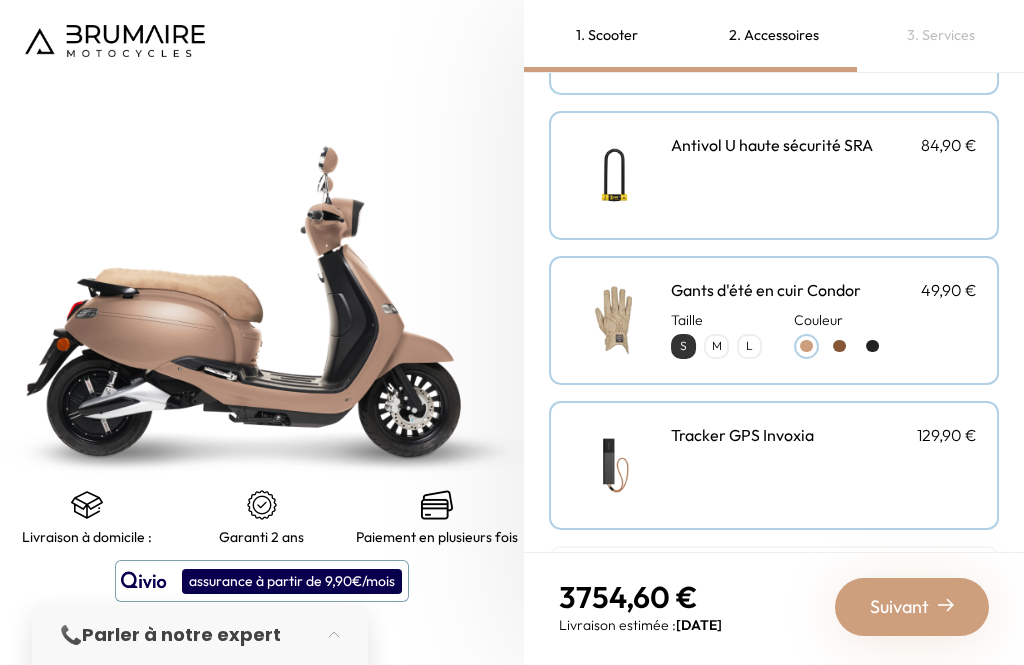 click on "M" at bounding box center (716, 346) 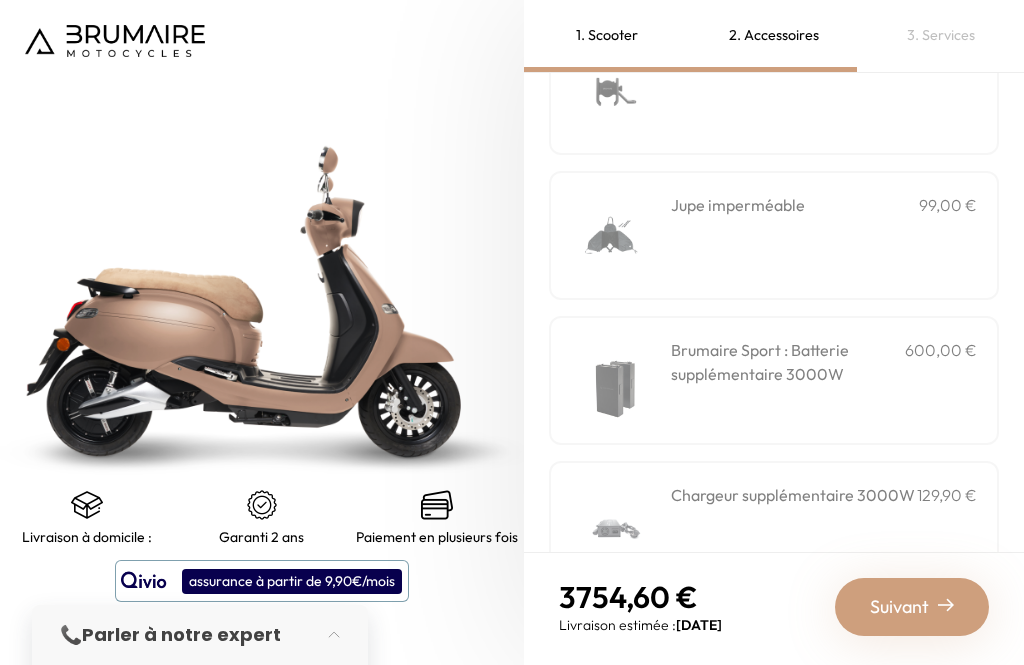 scroll, scrollTop: 721, scrollLeft: 0, axis: vertical 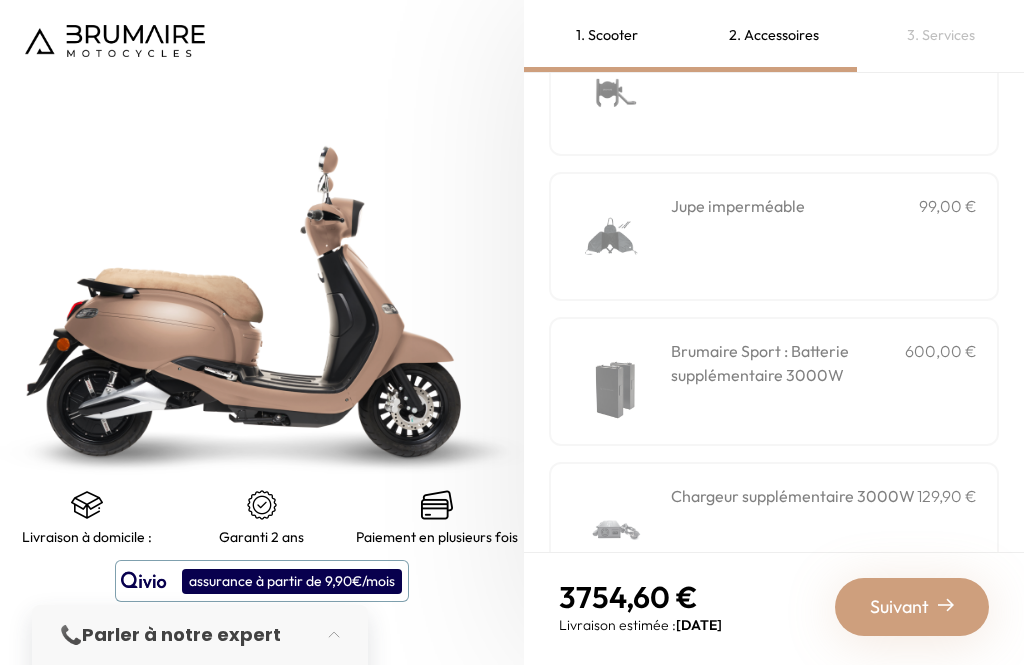 click on "Suivant" at bounding box center [899, 607] 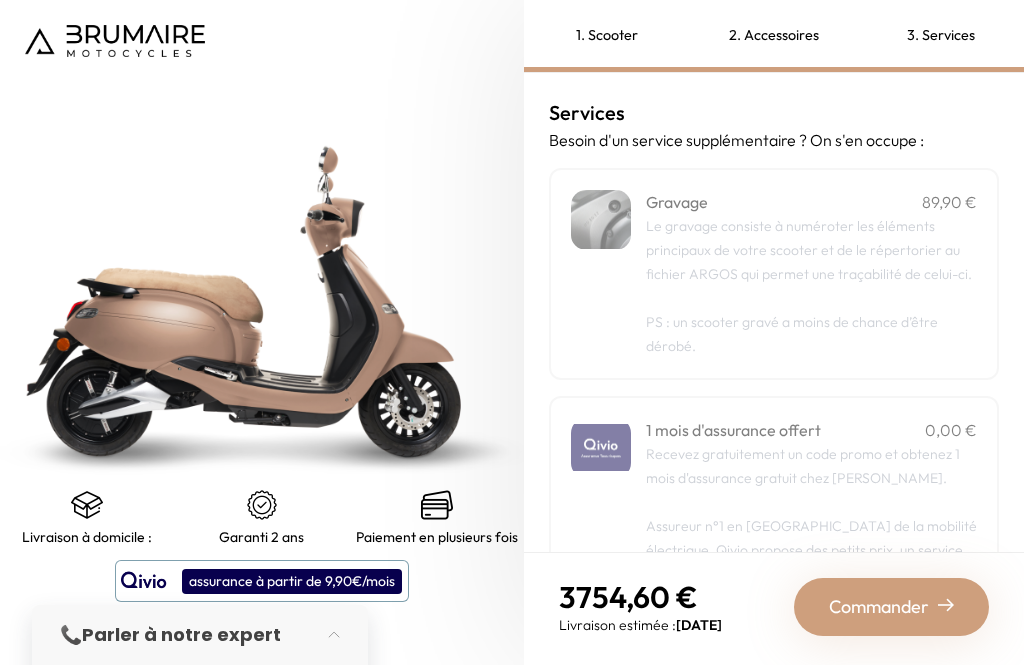 click on "Commander" at bounding box center (879, 607) 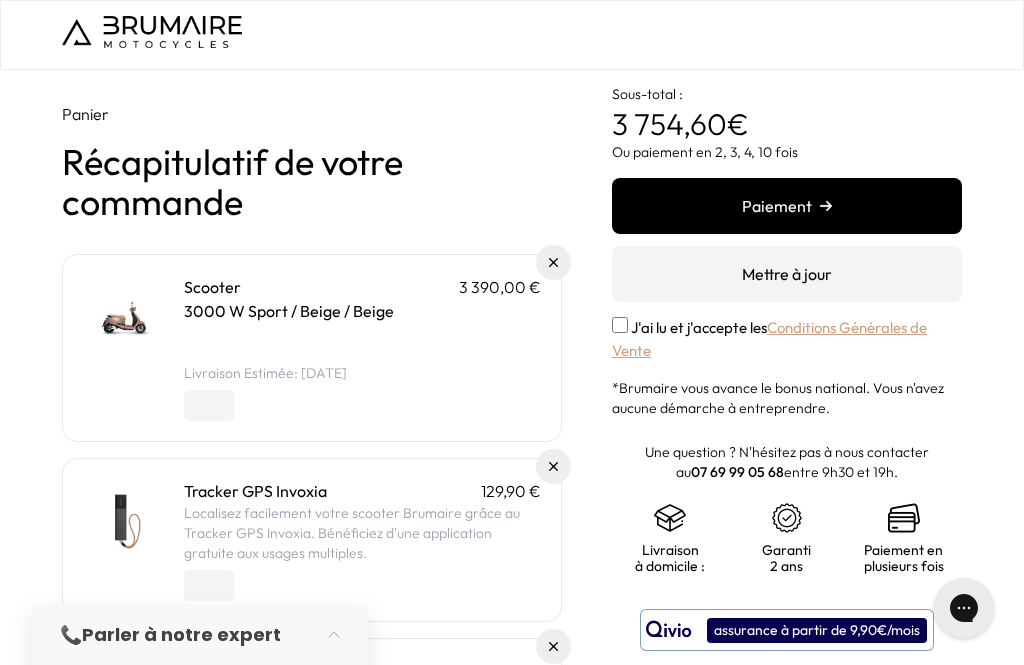 scroll, scrollTop: 0, scrollLeft: 0, axis: both 